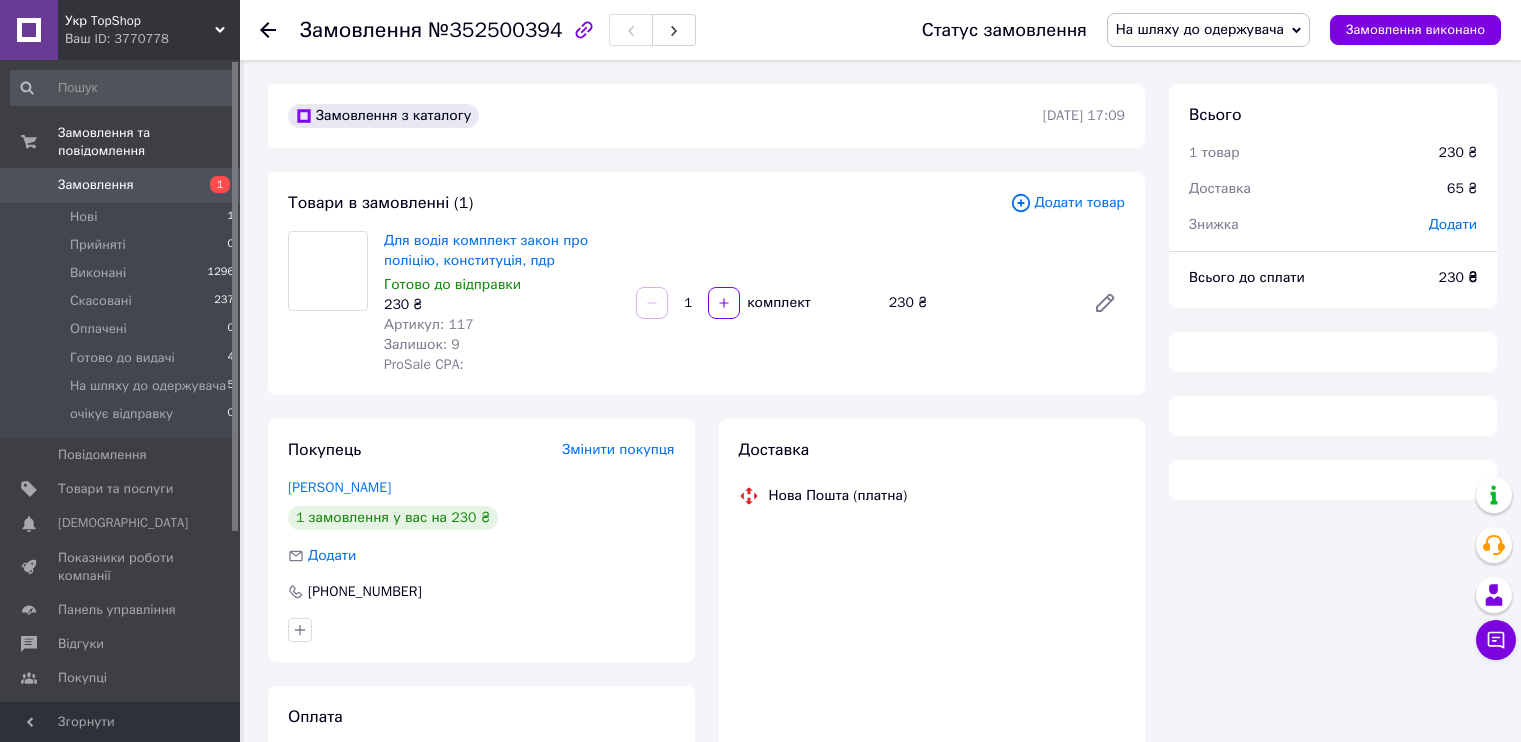 scroll, scrollTop: 0, scrollLeft: 0, axis: both 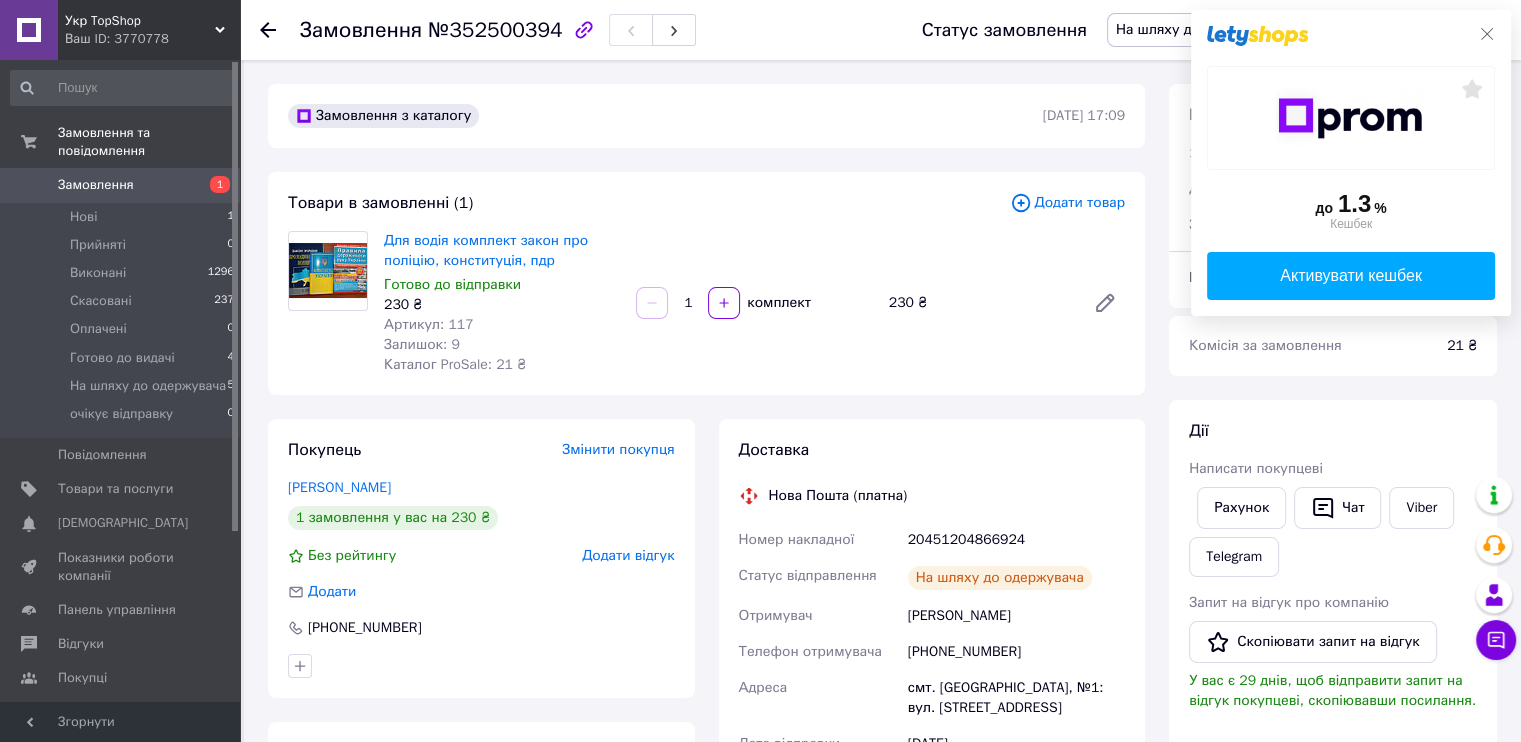 click 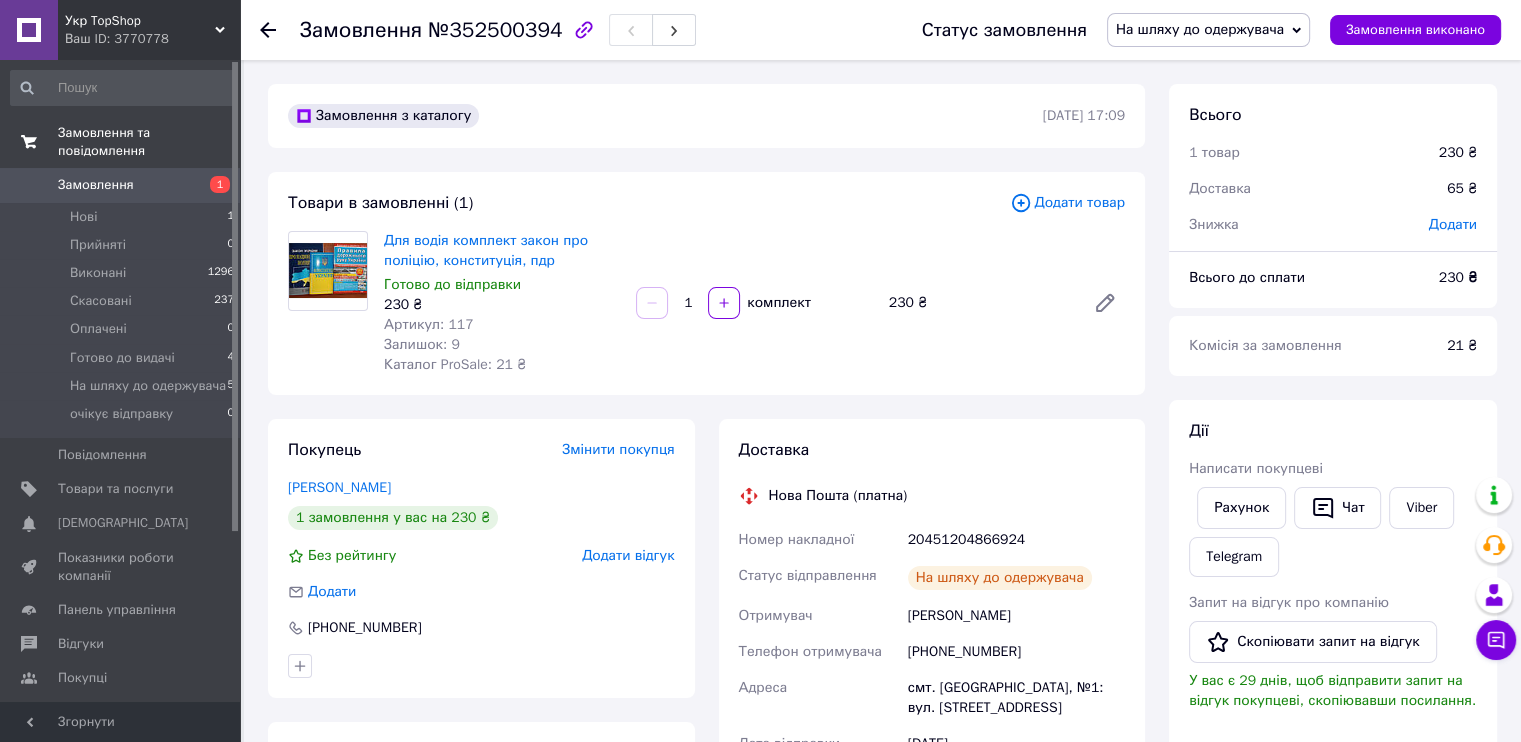 click on "Замовлення та повідомлення" at bounding box center (149, 142) 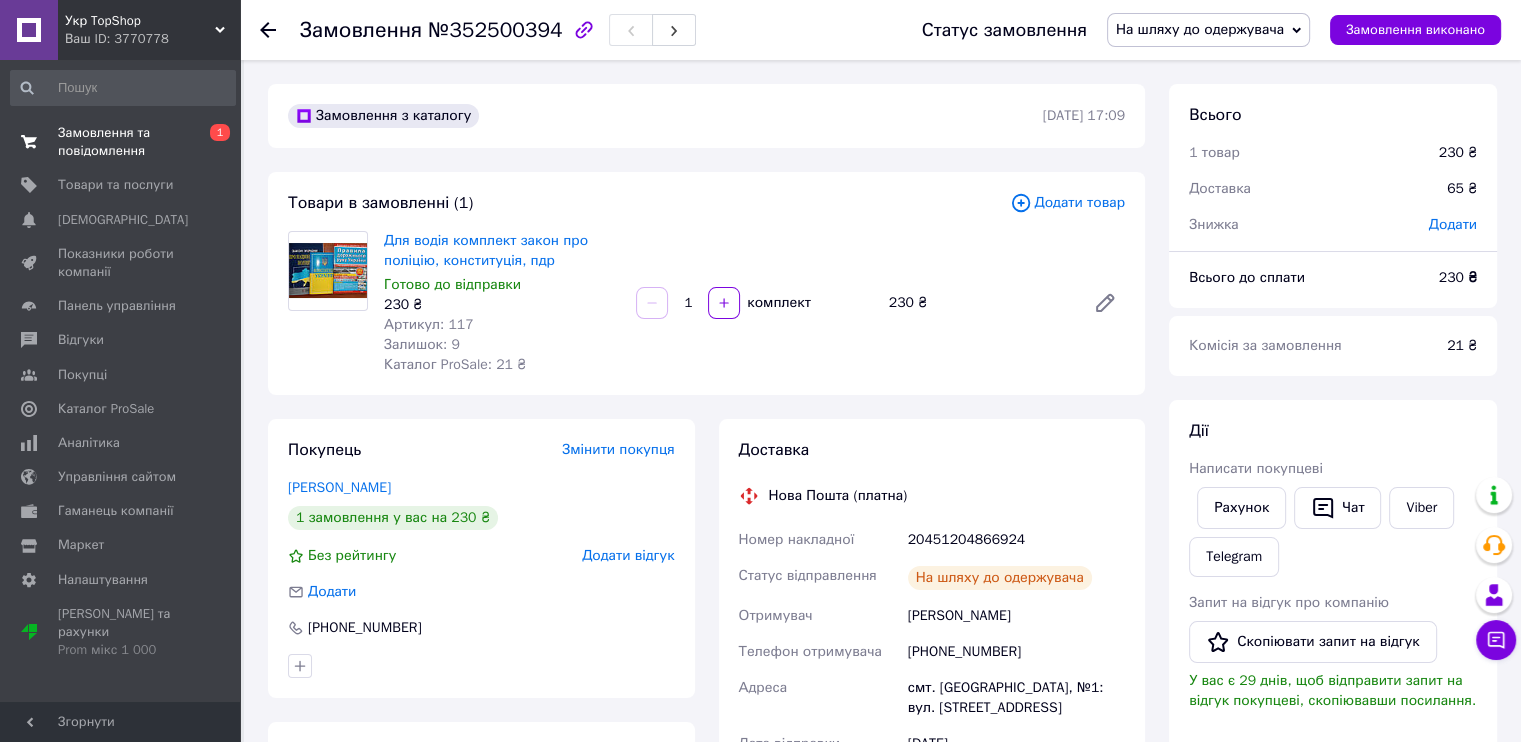 click on "Замовлення та повідомлення" at bounding box center [121, 142] 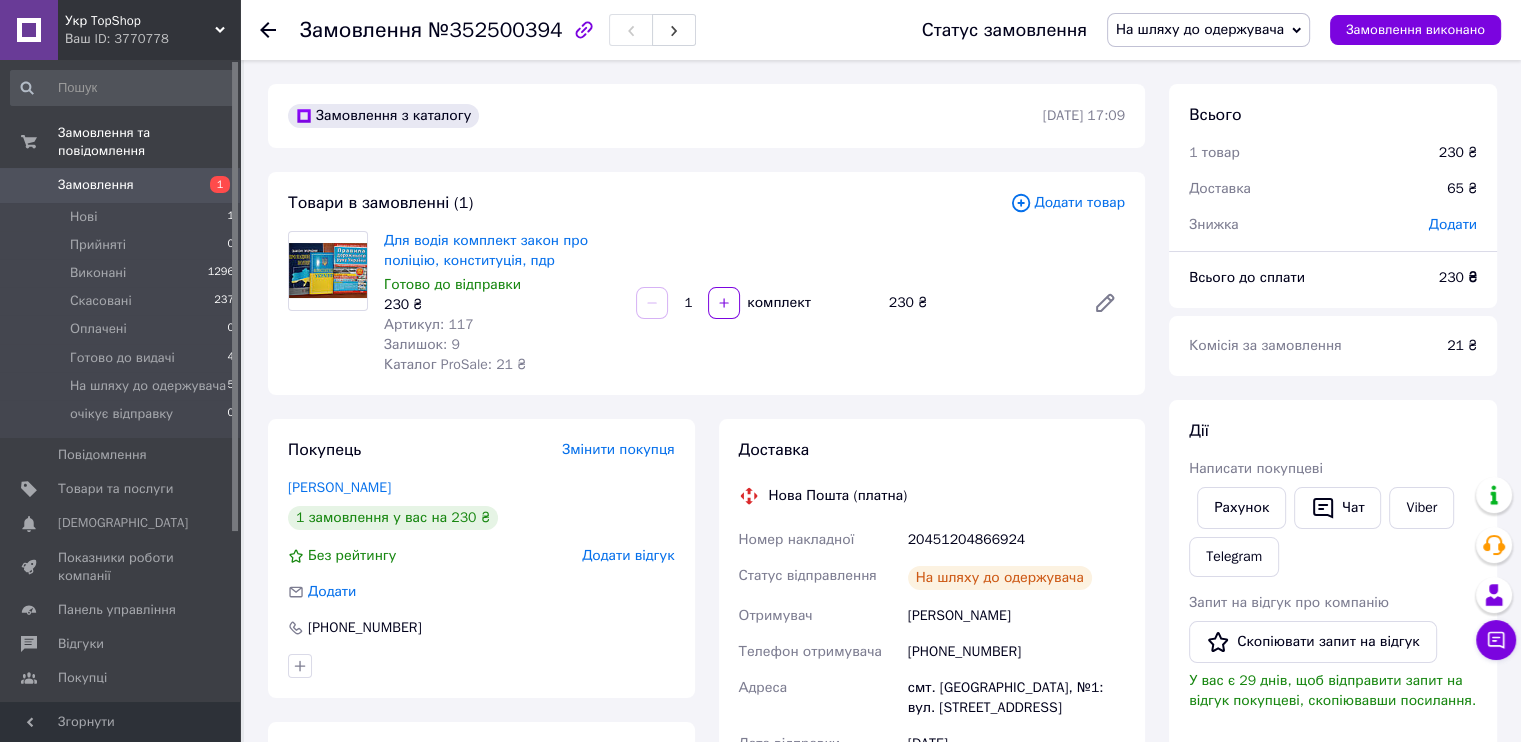 click on "Замовлення" at bounding box center [96, 185] 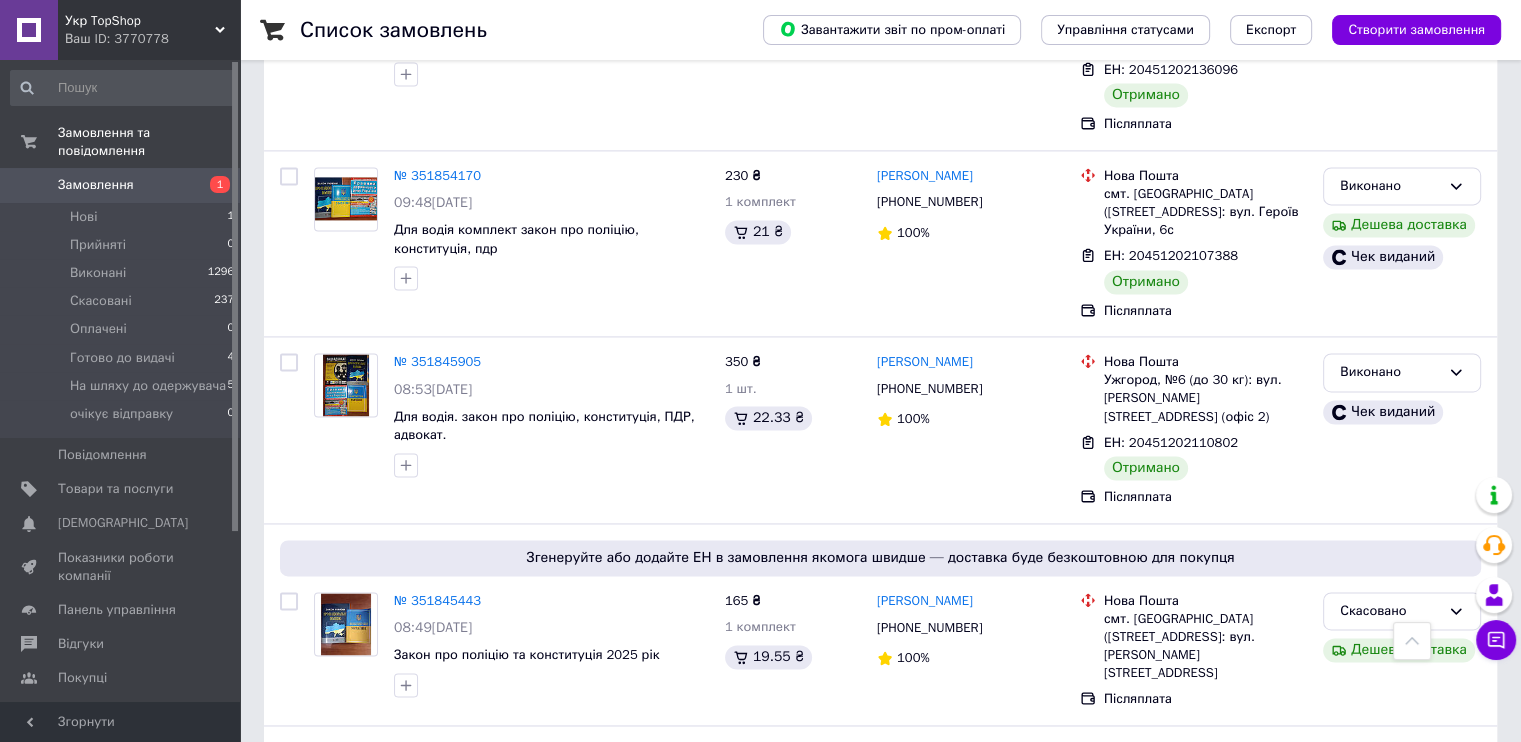 scroll, scrollTop: 0, scrollLeft: 0, axis: both 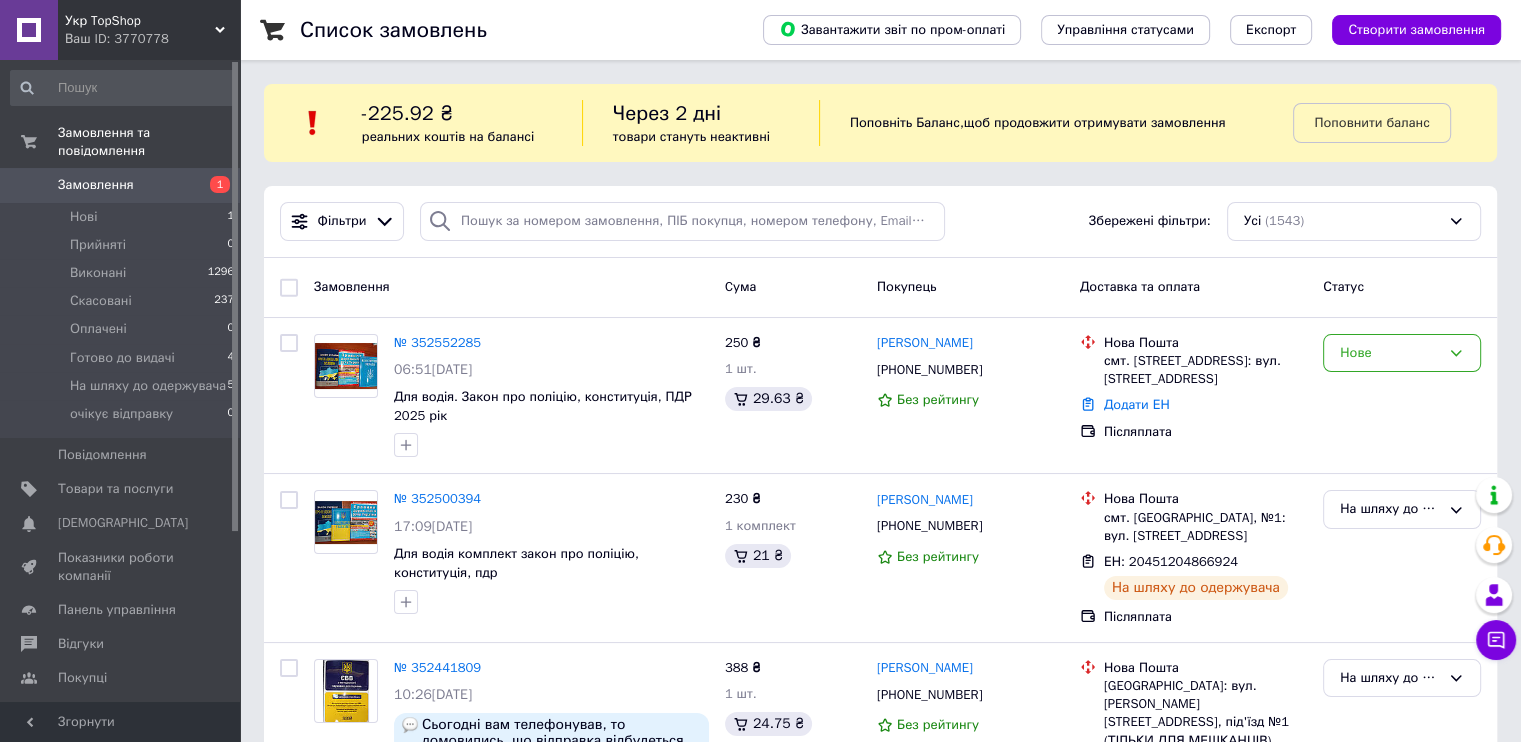 click on "Замовлення" at bounding box center (96, 185) 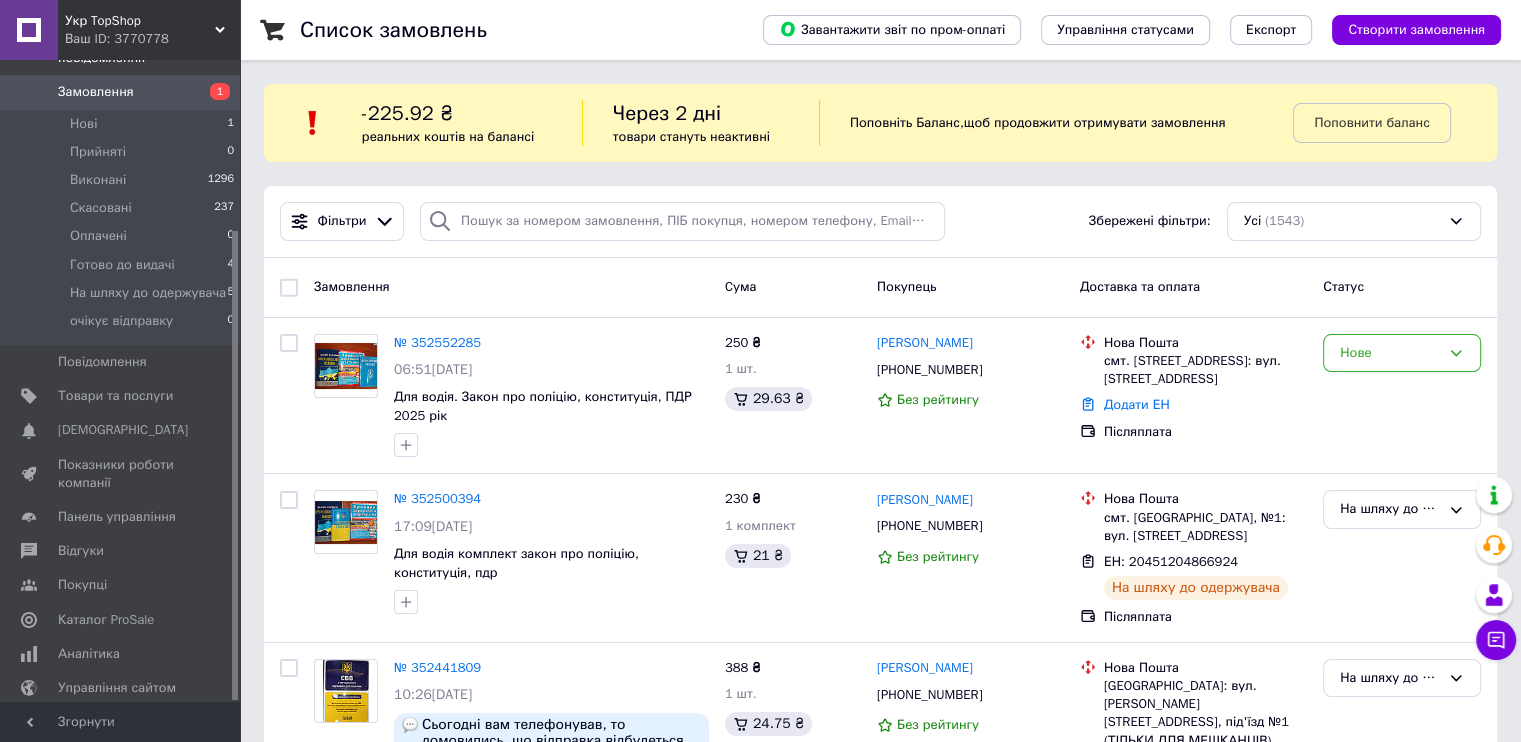 scroll, scrollTop: 232, scrollLeft: 0, axis: vertical 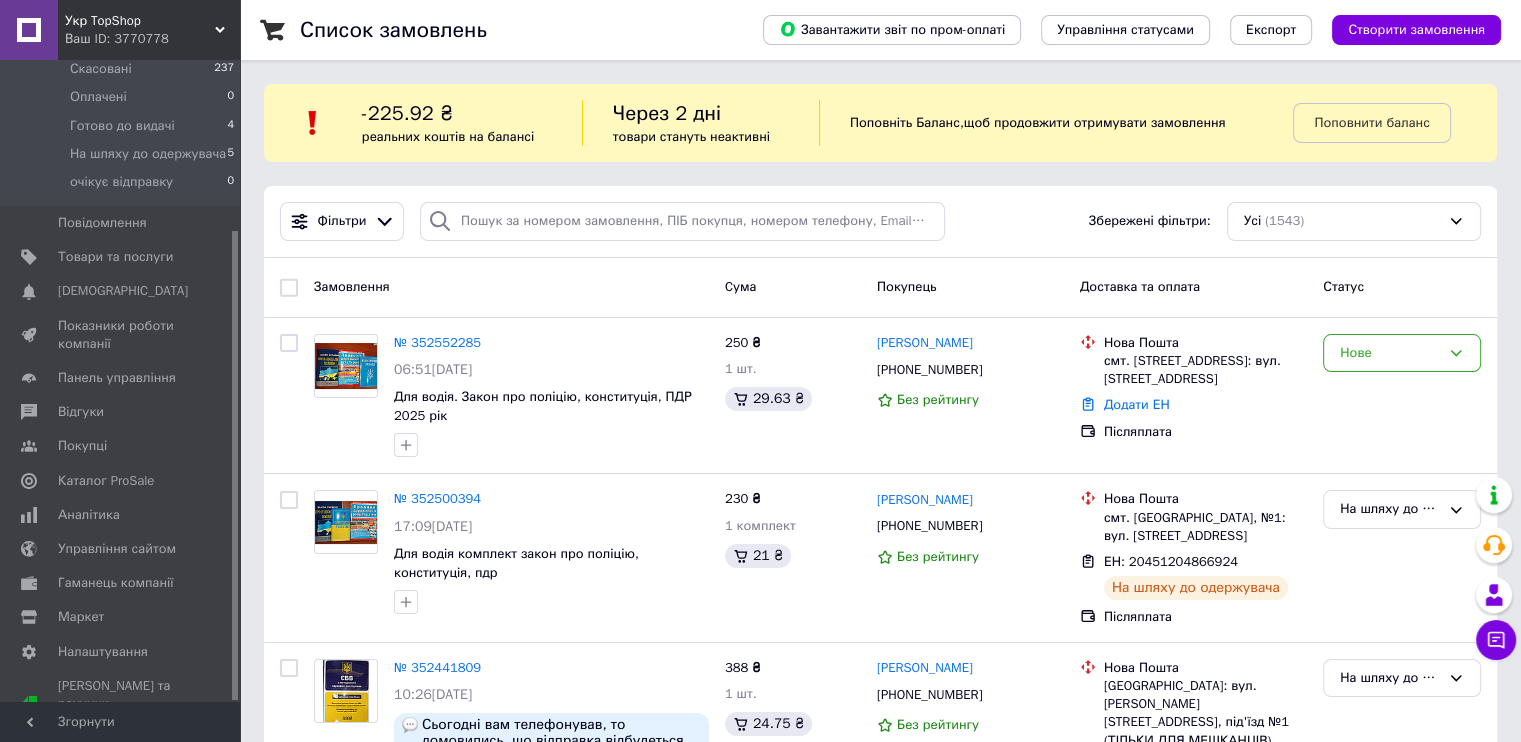 drag, startPoint x: 234, startPoint y: 310, endPoint x: 260, endPoint y: 656, distance: 346.9755 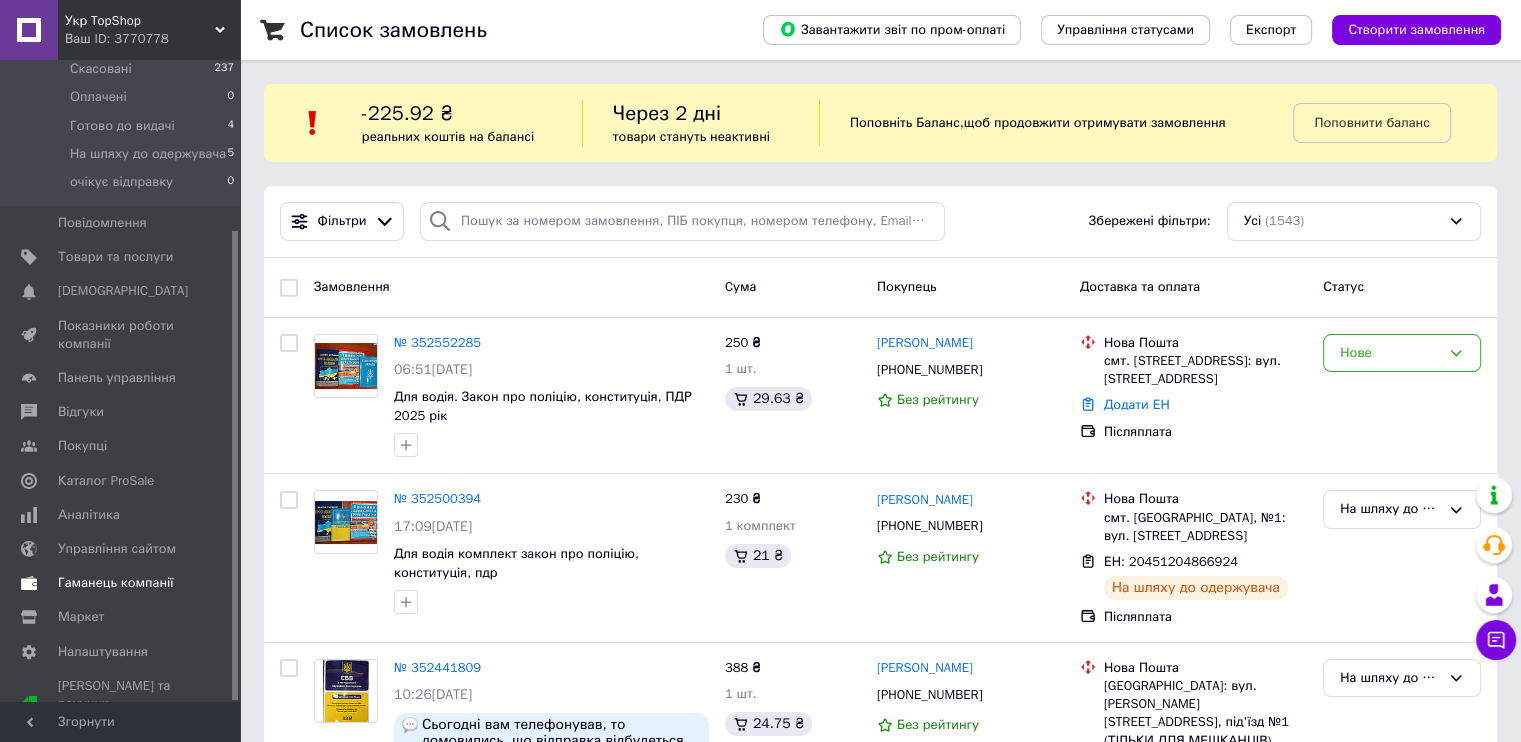 click on "Гаманець компанії" at bounding box center (116, 583) 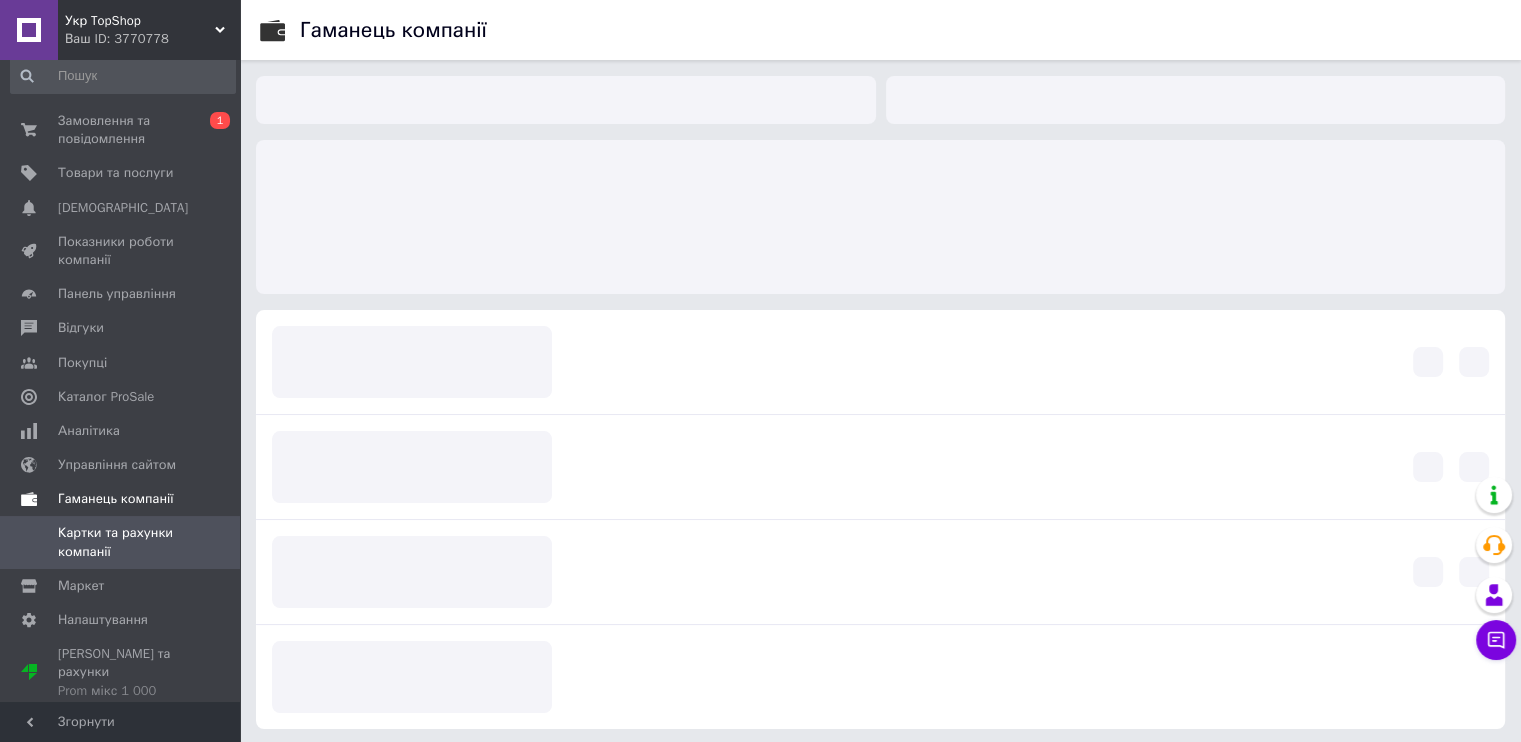 scroll, scrollTop: 0, scrollLeft: 0, axis: both 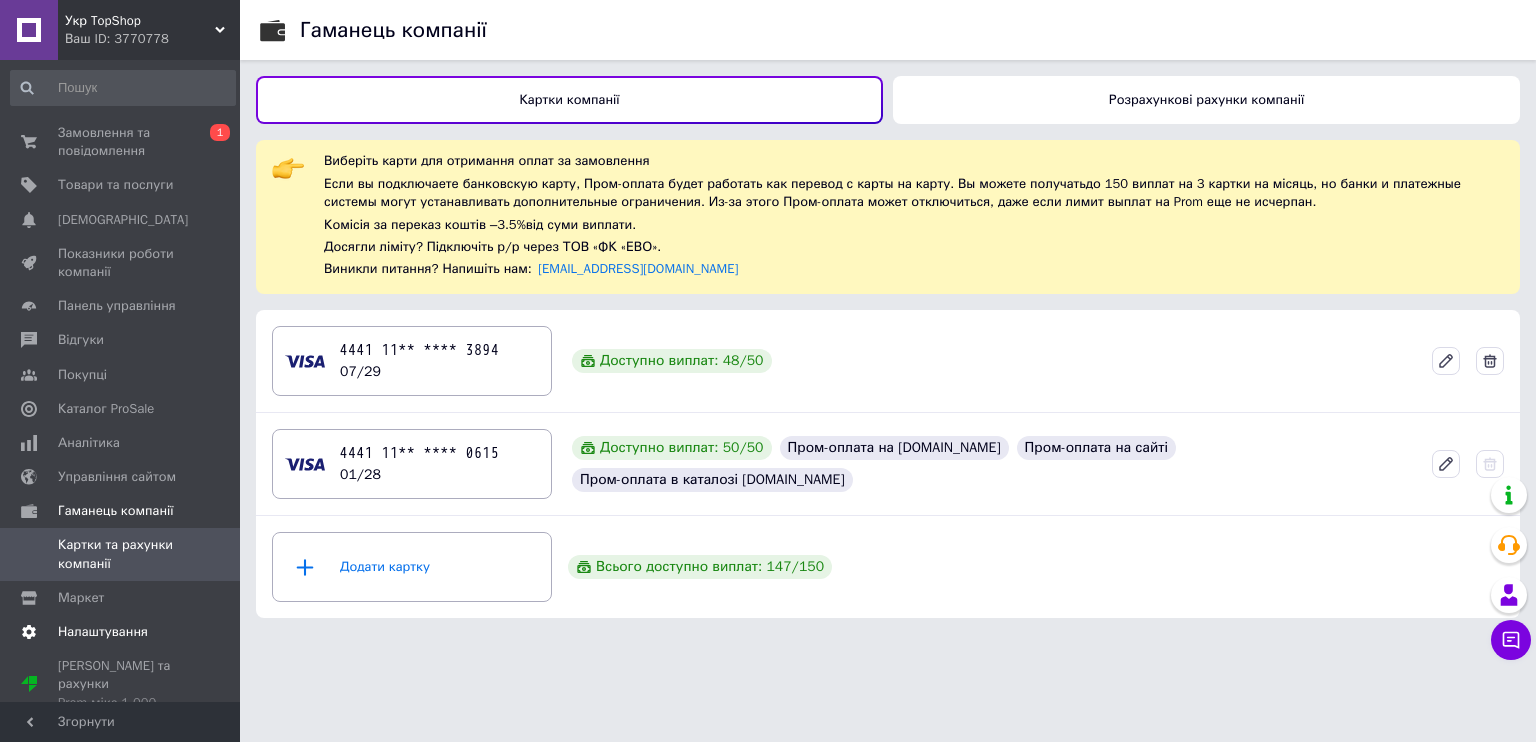 click on "Налаштування" at bounding box center [103, 632] 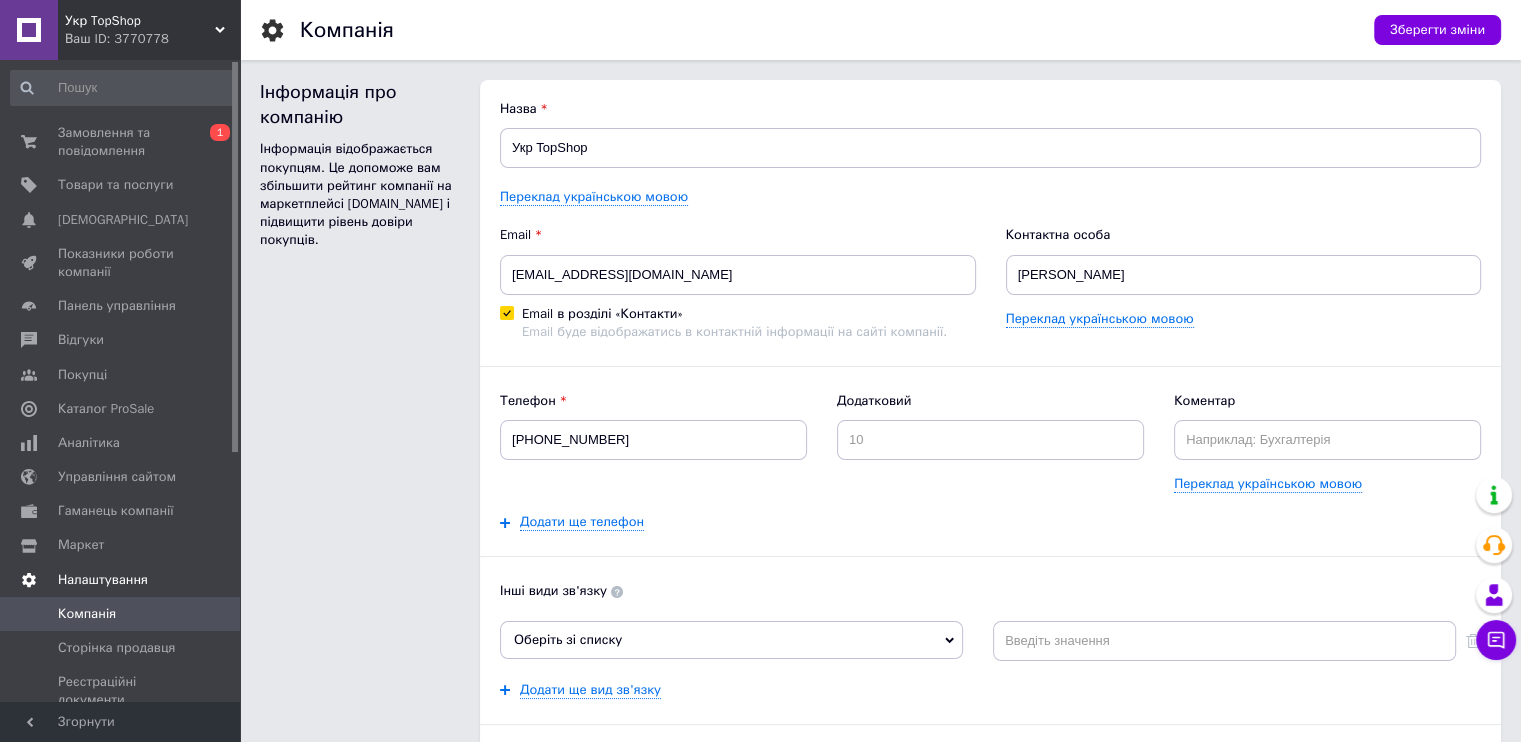 scroll, scrollTop: 0, scrollLeft: 0, axis: both 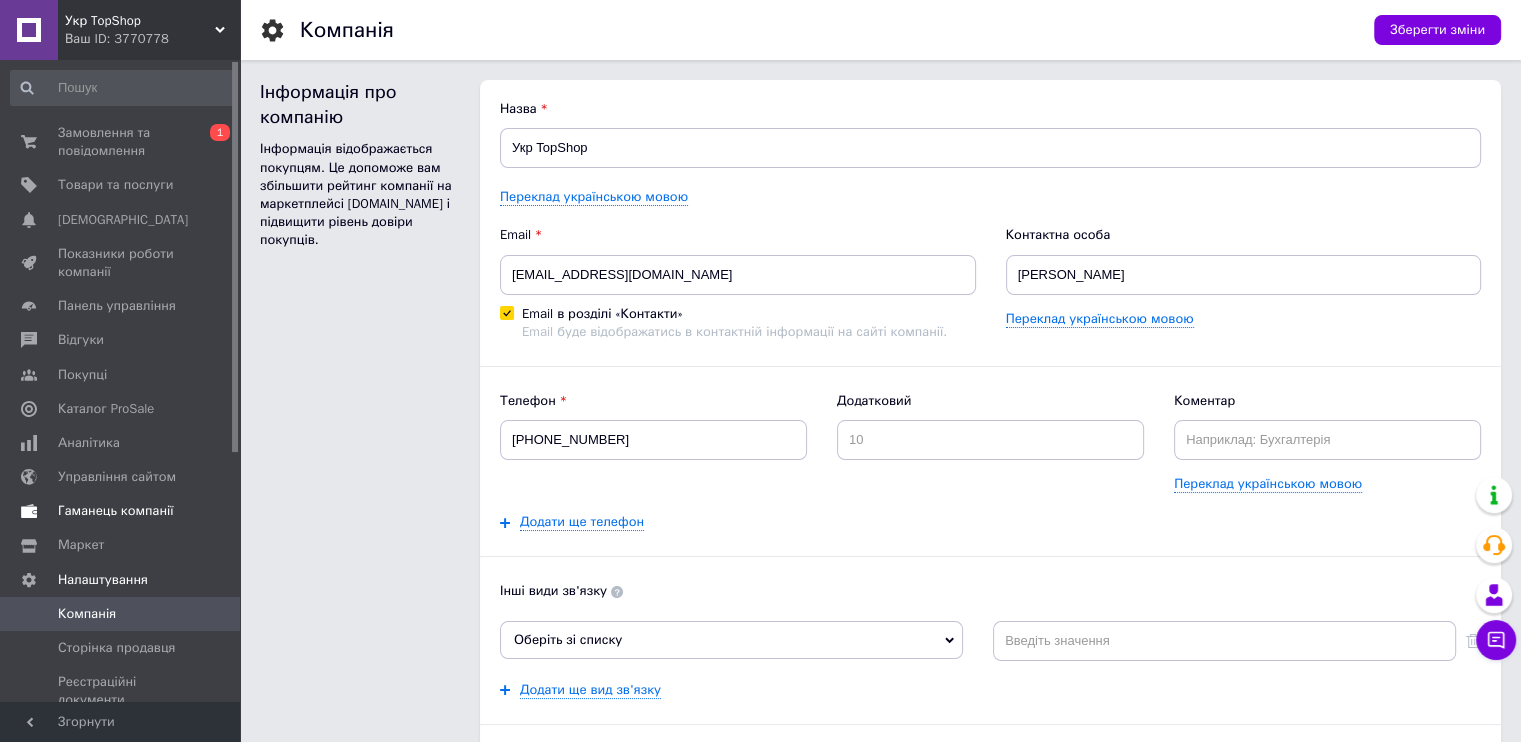 click on "Гаманець компанії" at bounding box center (116, 511) 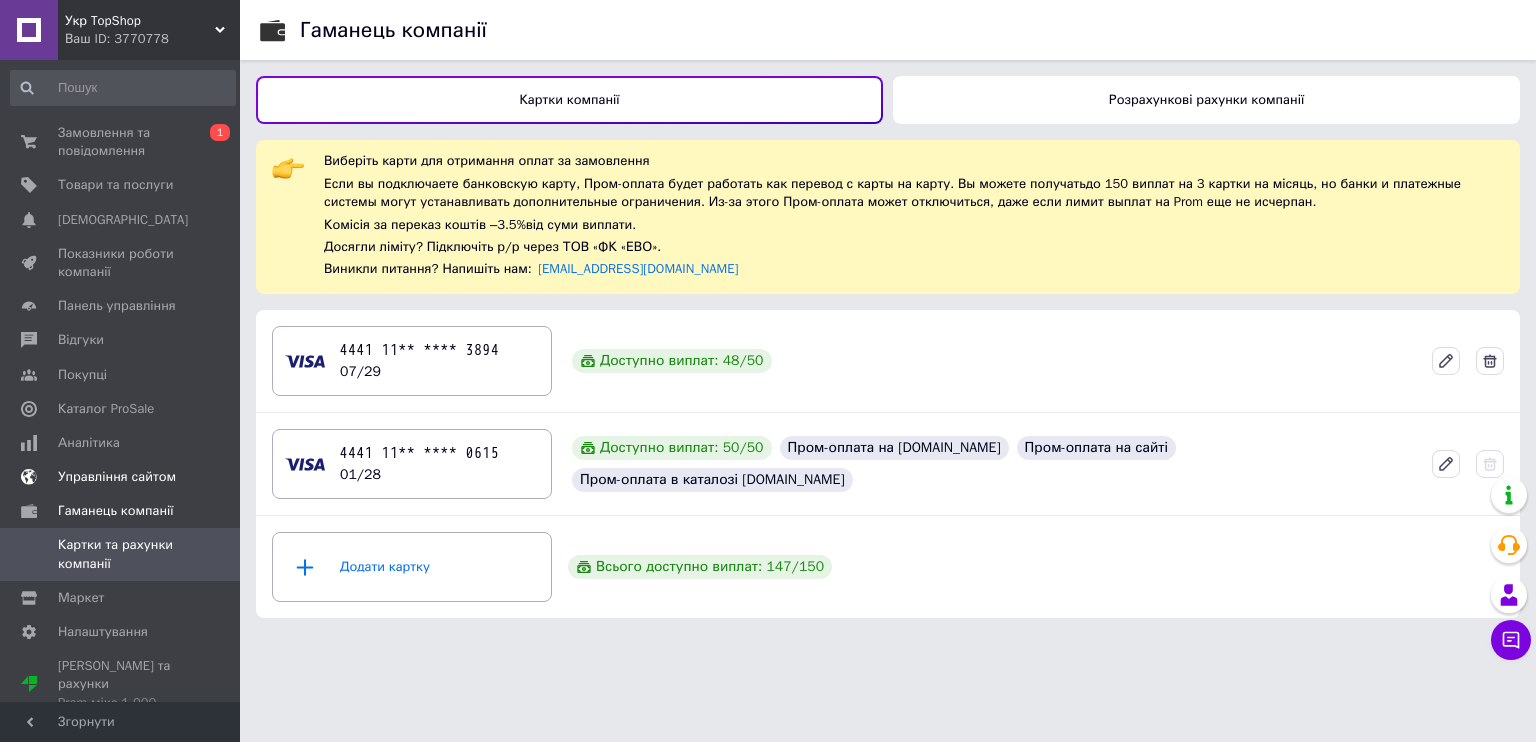 click on "Управління сайтом" at bounding box center [117, 477] 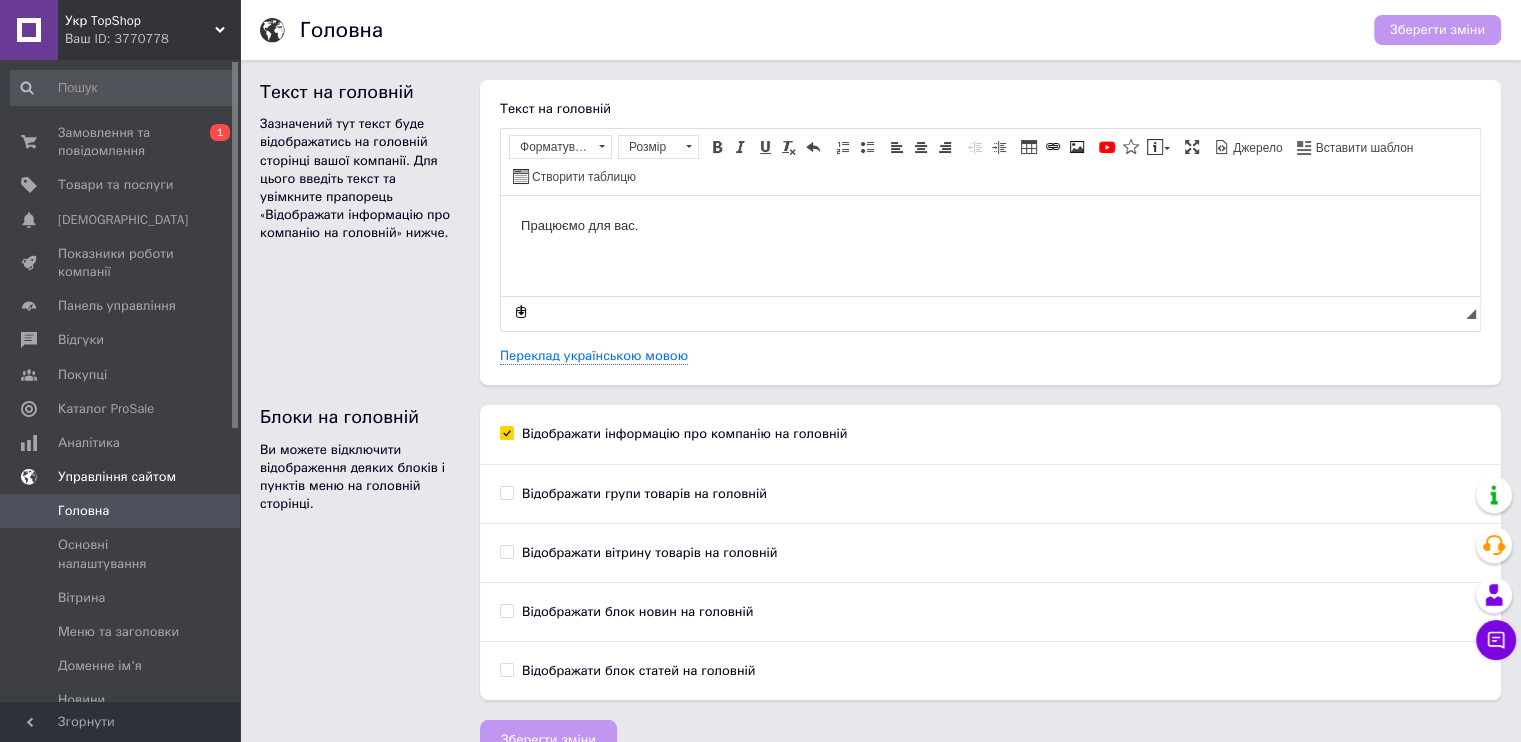 scroll, scrollTop: 0, scrollLeft: 0, axis: both 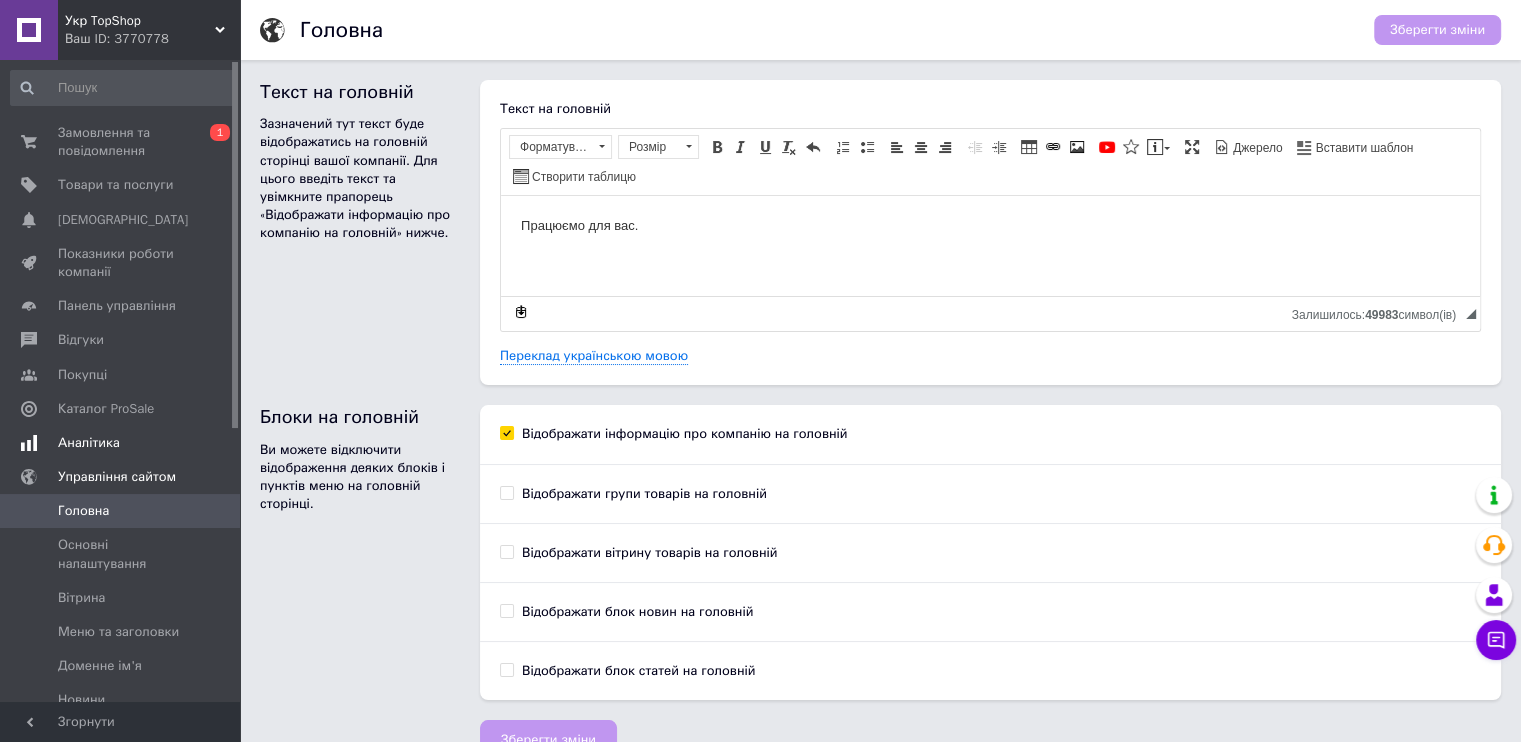 click on "Аналітика" at bounding box center [89, 443] 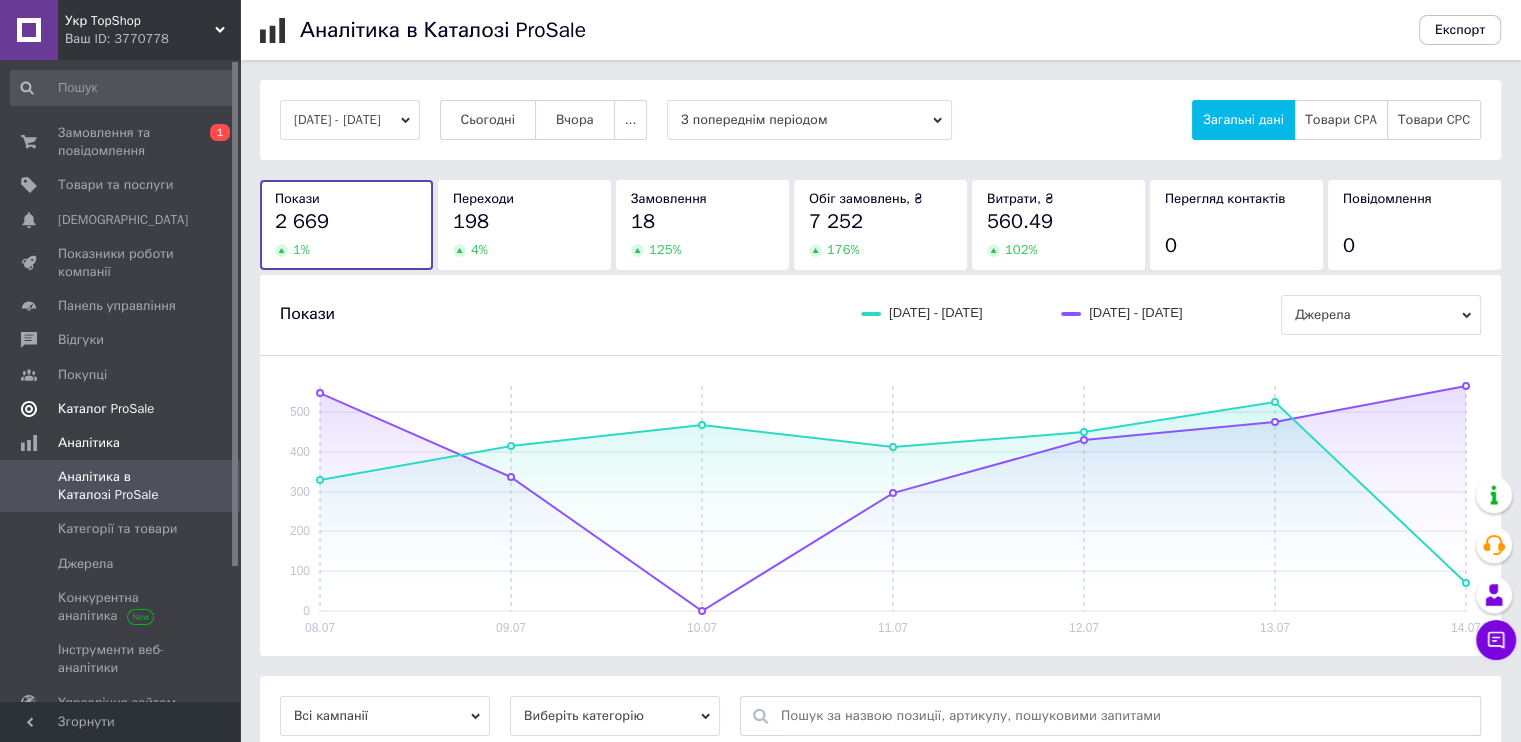 click on "Каталог ProSale" at bounding box center (106, 409) 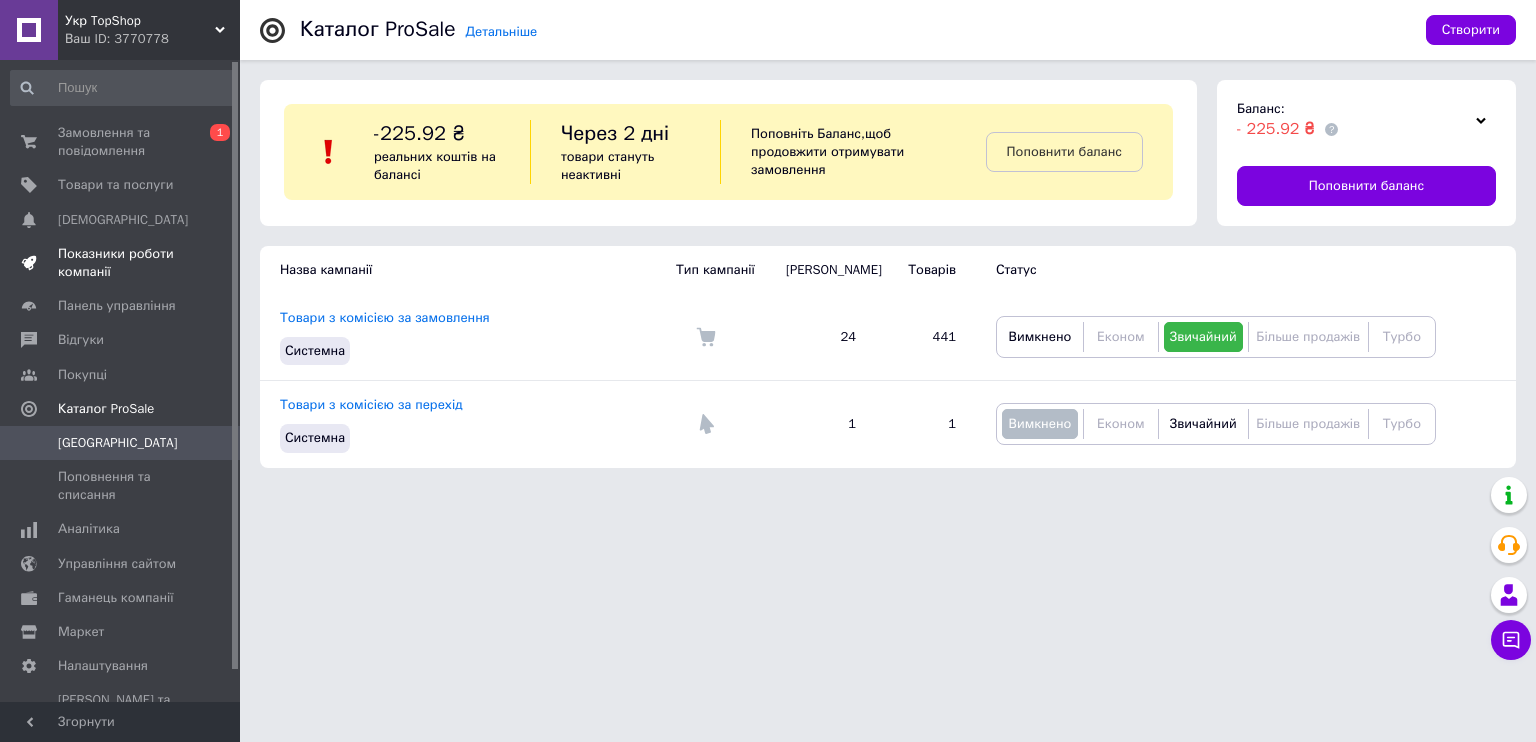 click on "Показники роботи компанії" at bounding box center (121, 263) 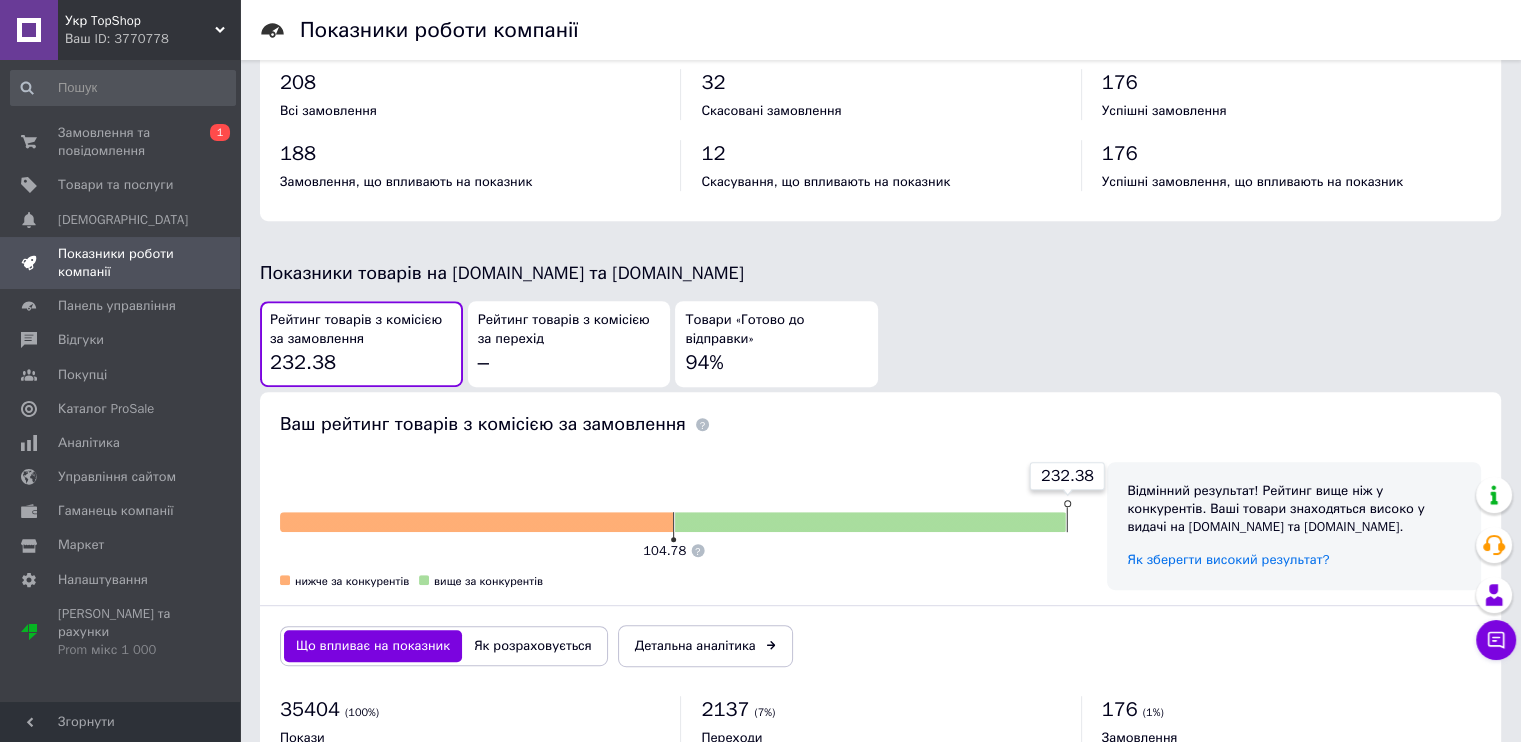 scroll, scrollTop: 937, scrollLeft: 0, axis: vertical 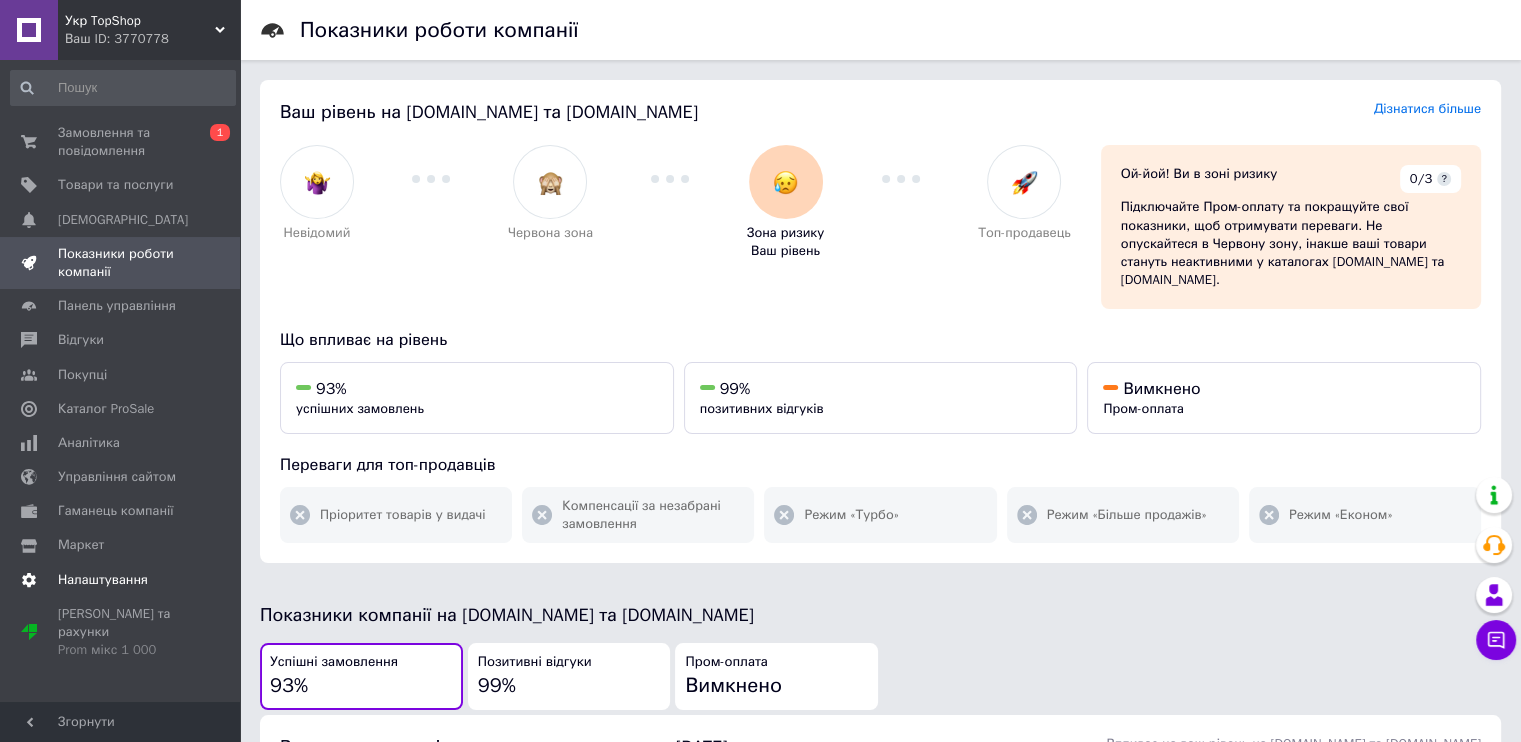click on "Налаштування" at bounding box center [103, 580] 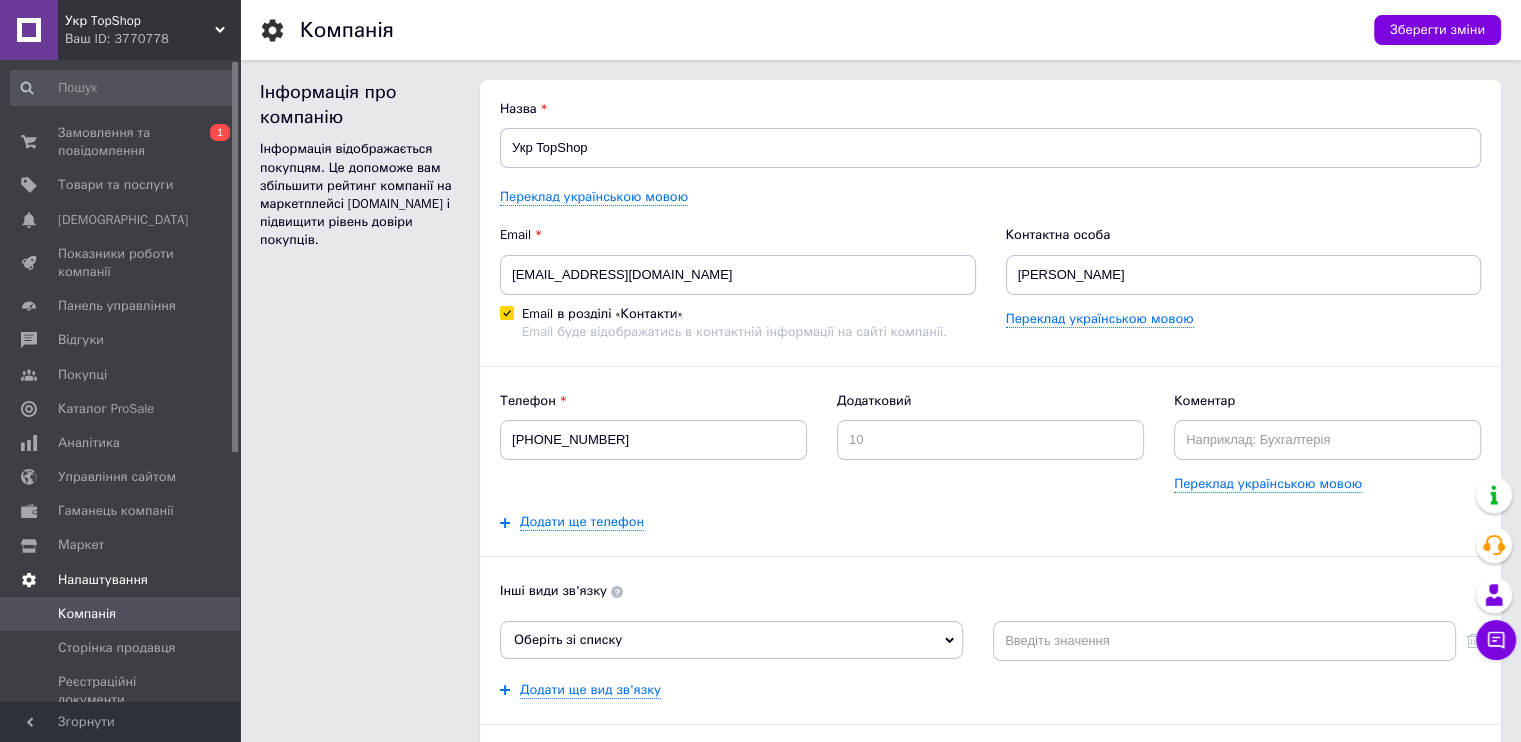 scroll, scrollTop: 0, scrollLeft: 0, axis: both 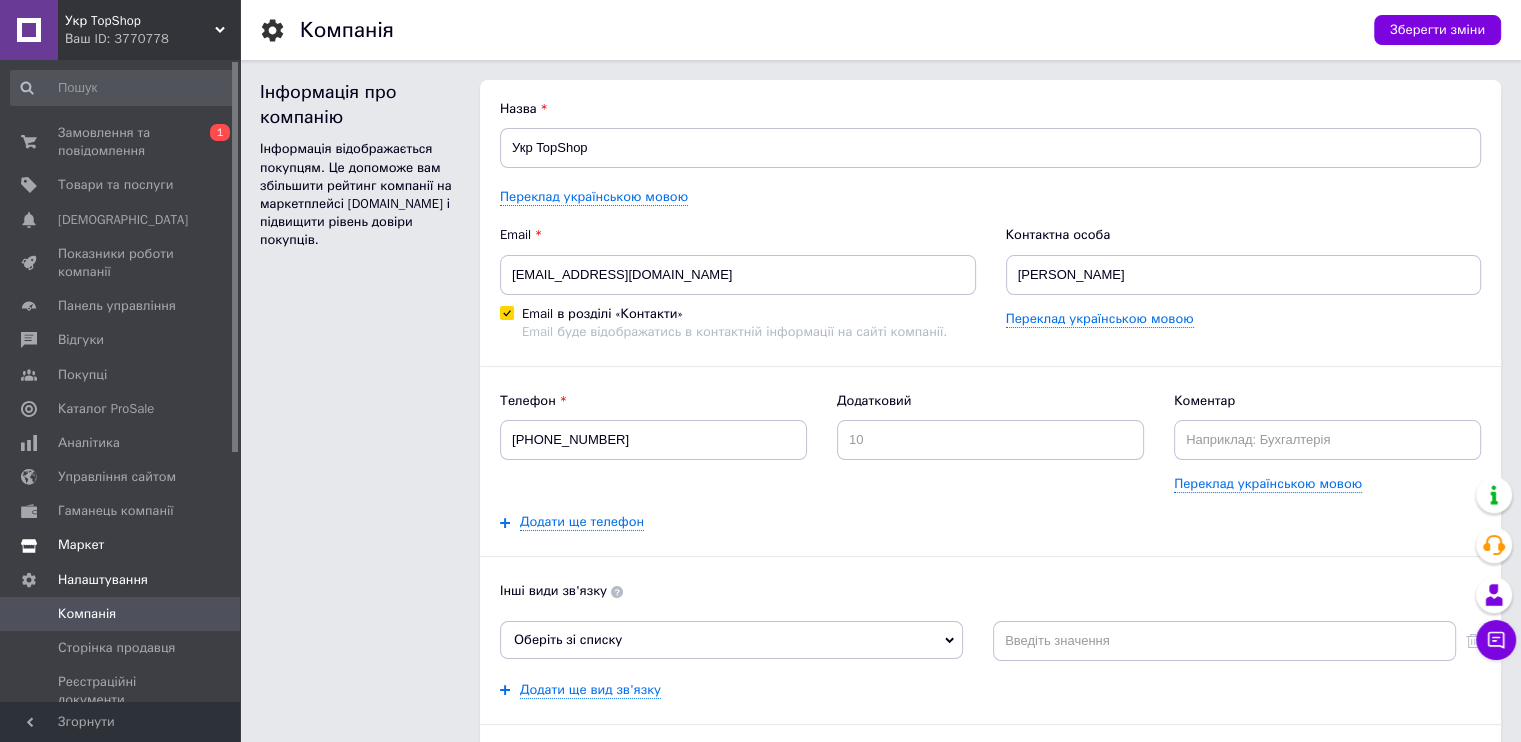 click on "Маркет" at bounding box center (81, 545) 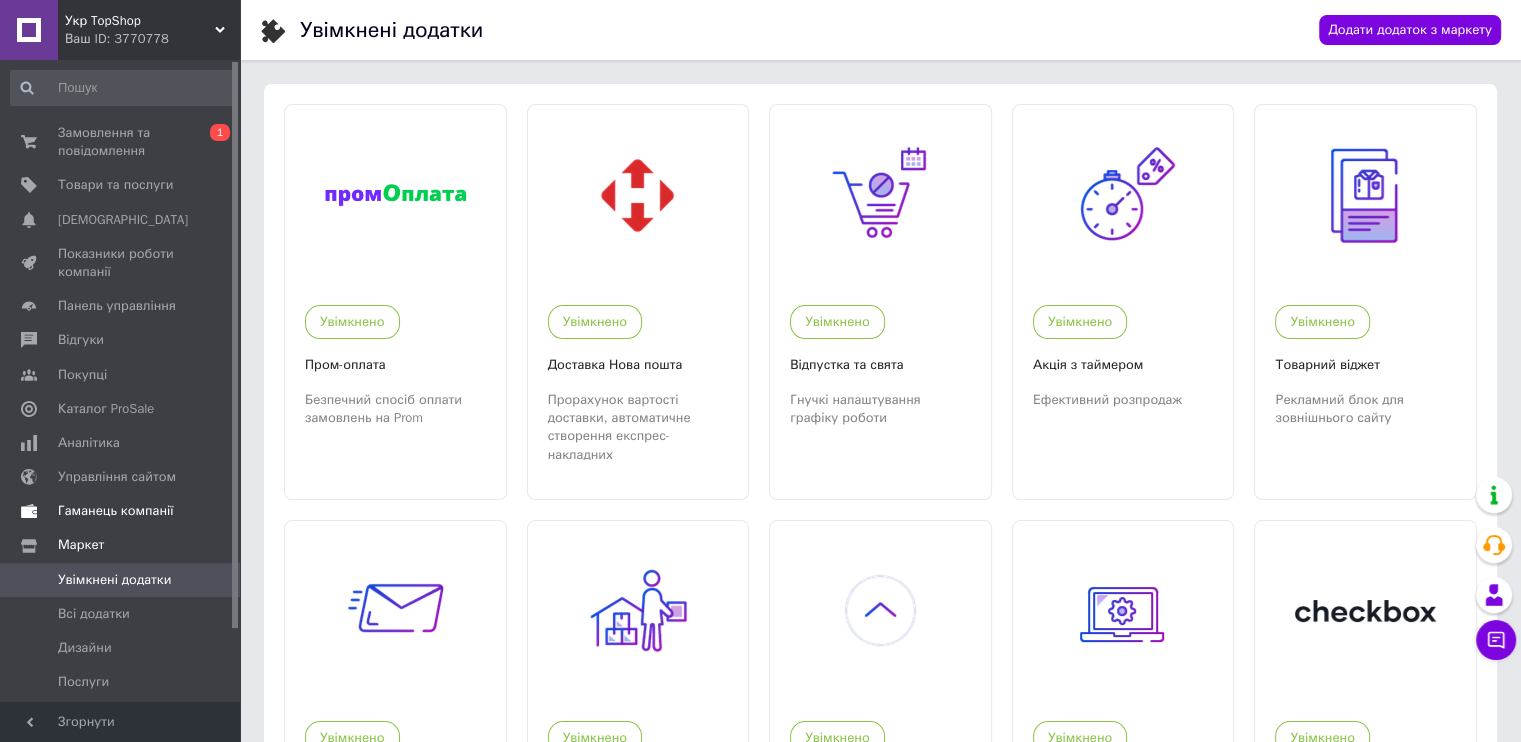 click on "Гаманець компанії" at bounding box center (116, 511) 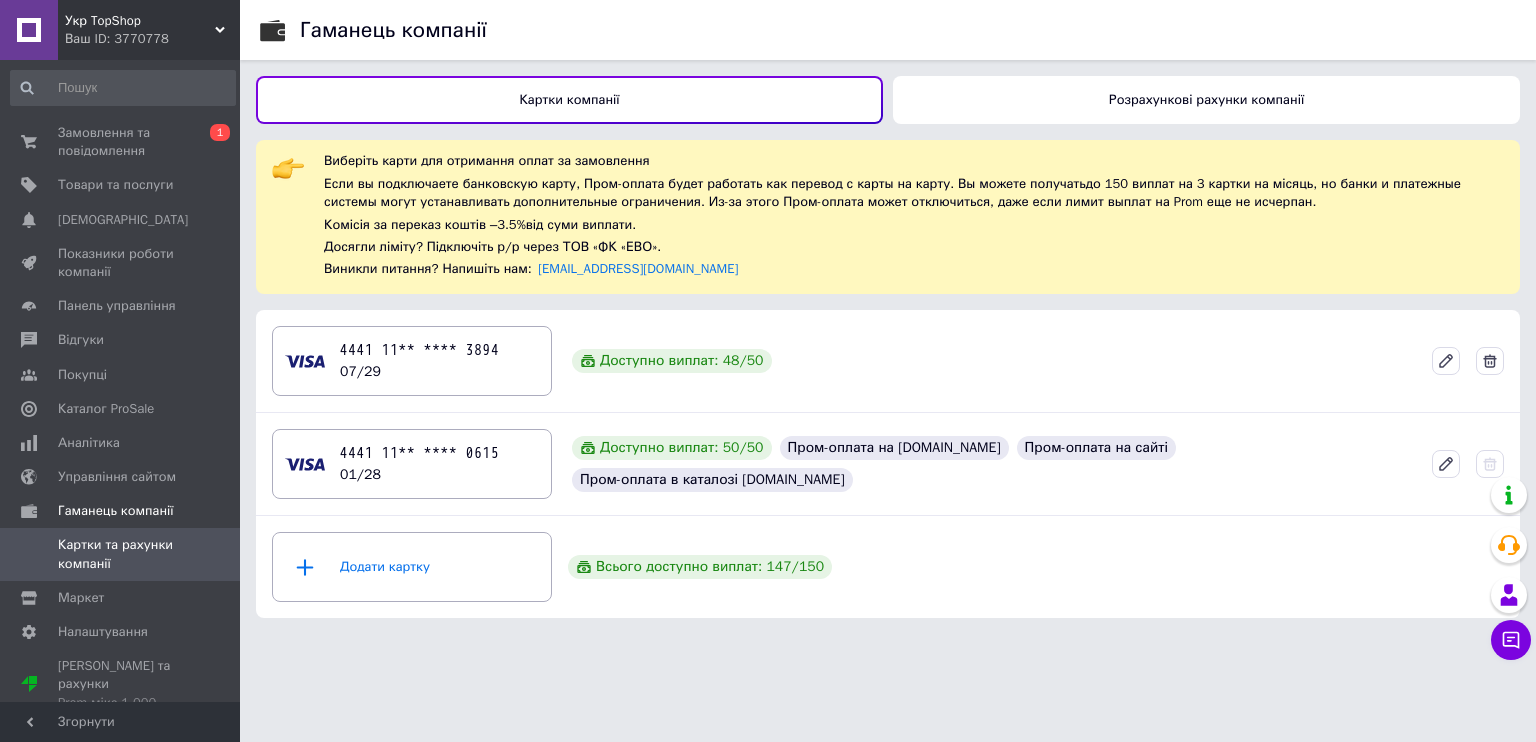 click on "Розрахункові рахунки компанії" at bounding box center [1206, 99] 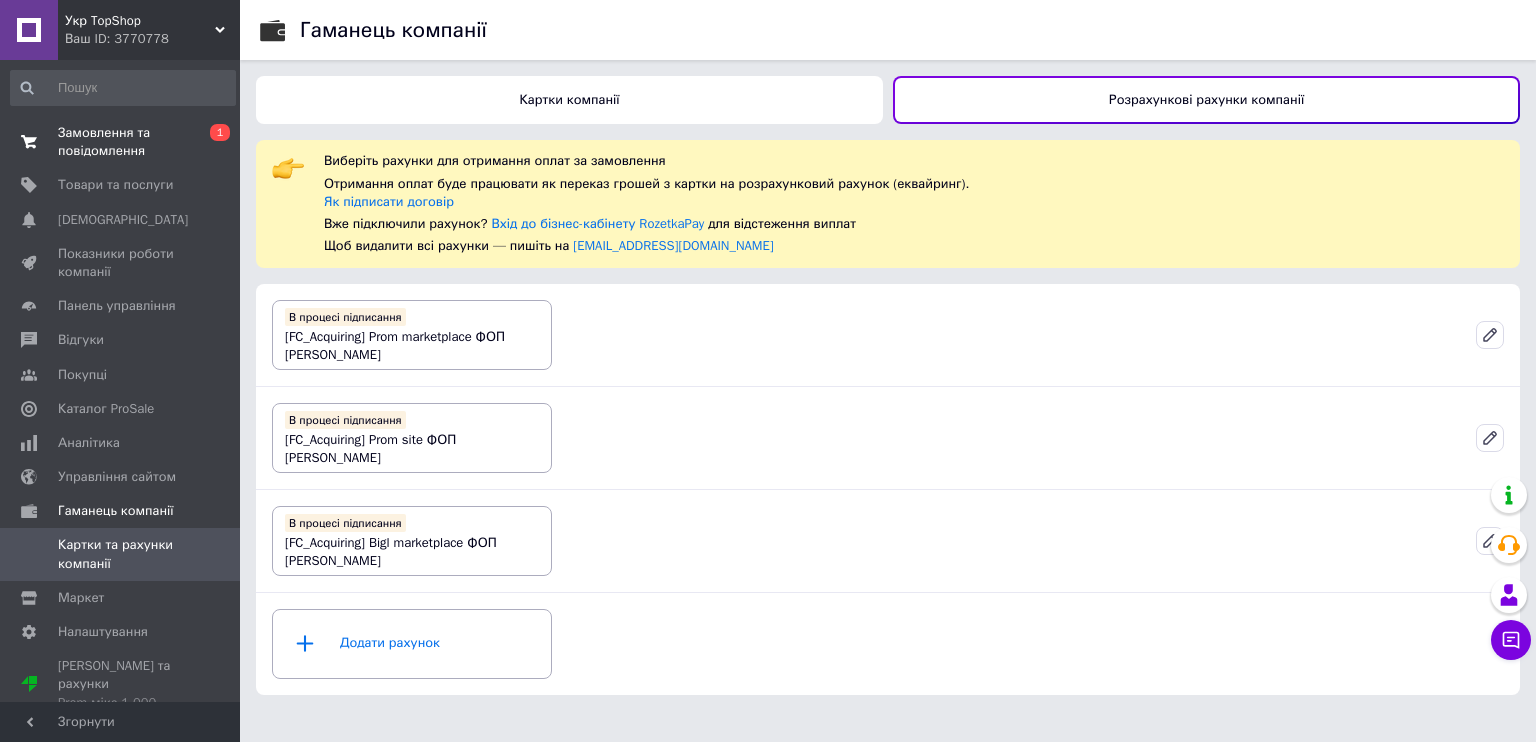 click on "Замовлення та повідомлення" at bounding box center [121, 142] 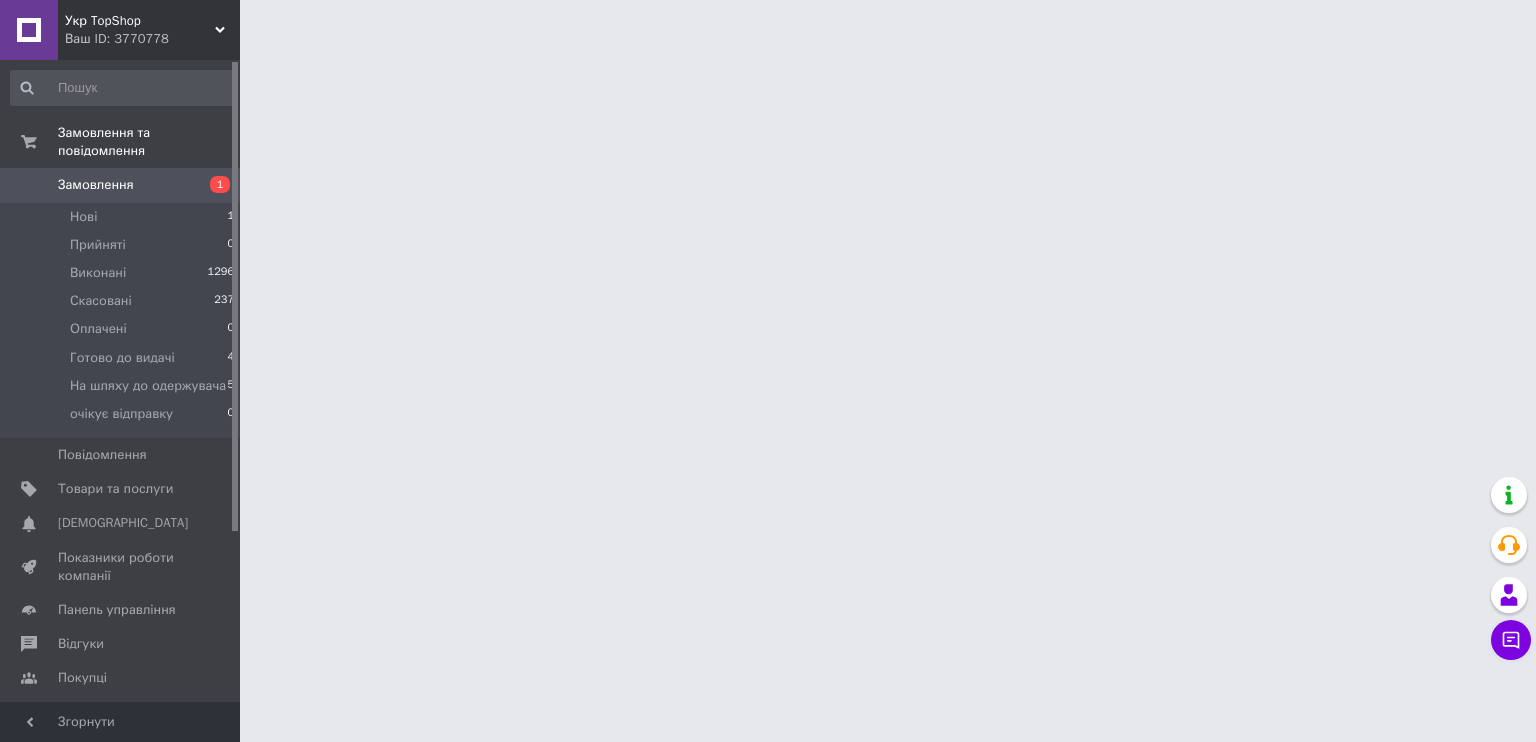 click on "Замовлення" at bounding box center [96, 185] 